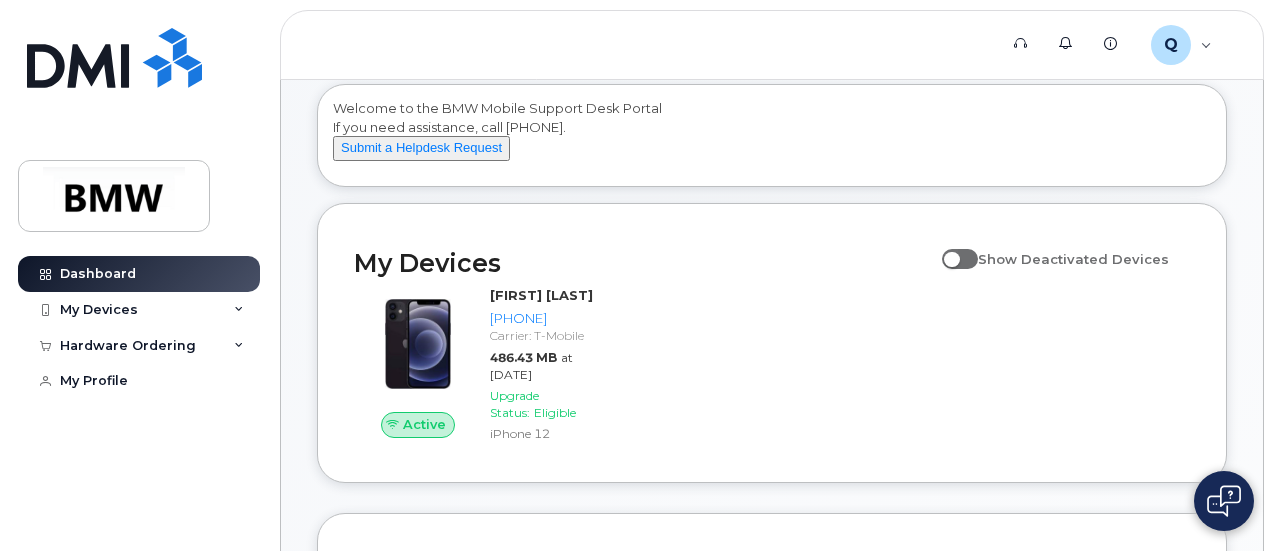 scroll, scrollTop: 100, scrollLeft: 0, axis: vertical 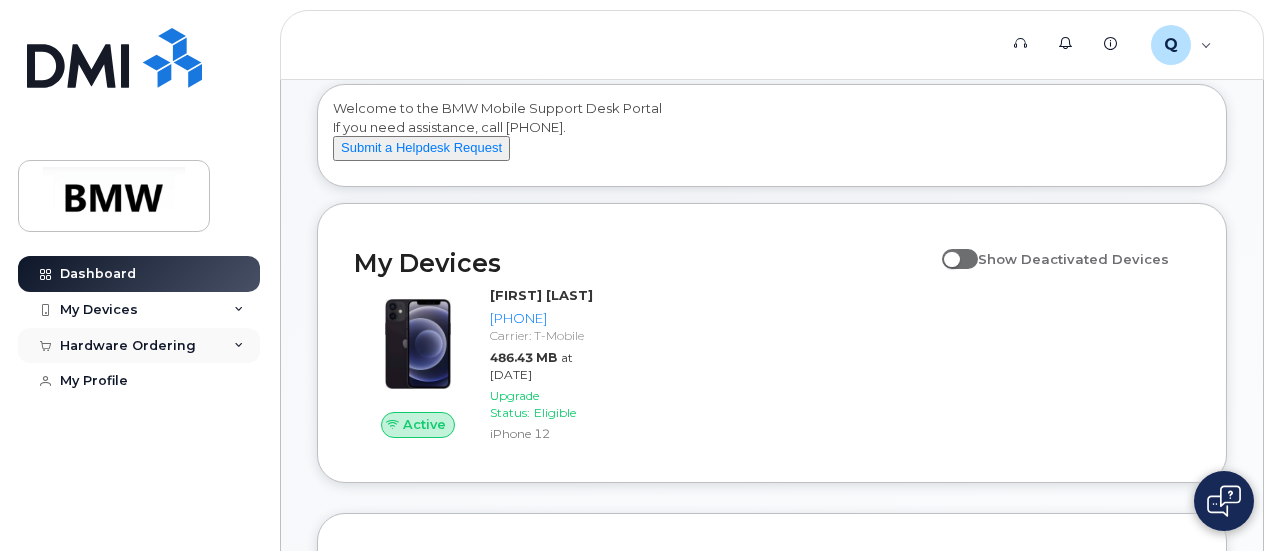 click on "Hardware Ordering" 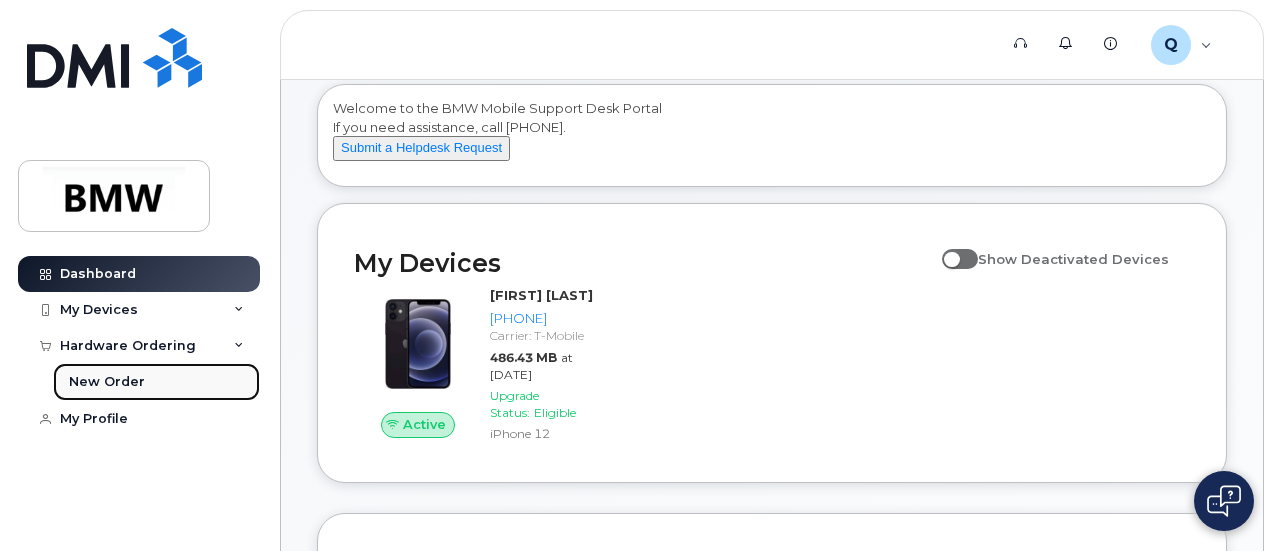 click on "New Order" 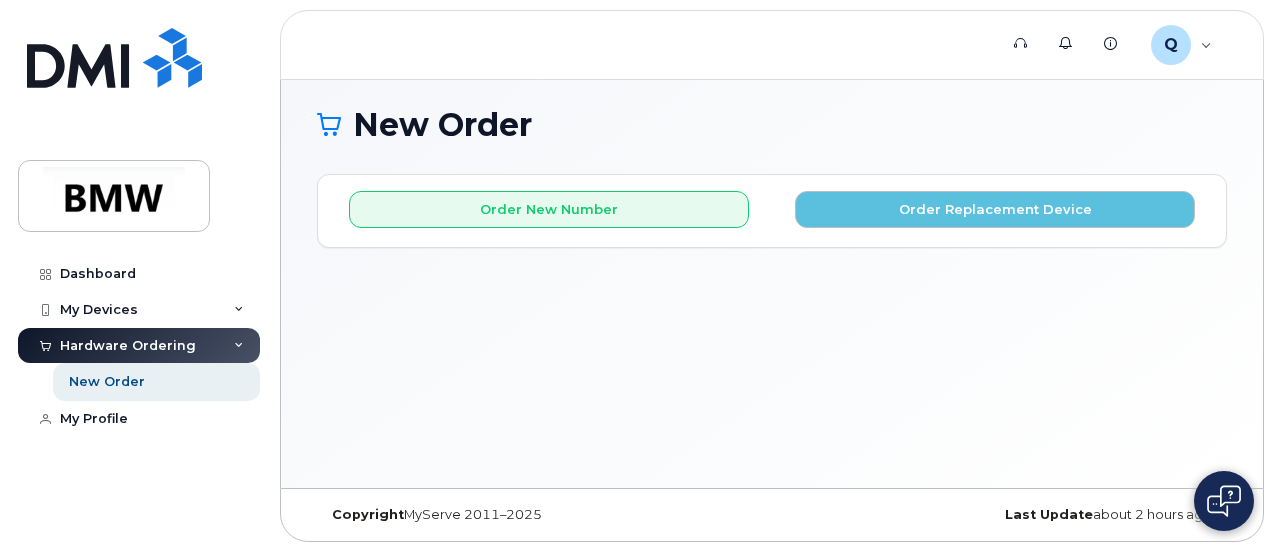 scroll, scrollTop: 0, scrollLeft: 0, axis: both 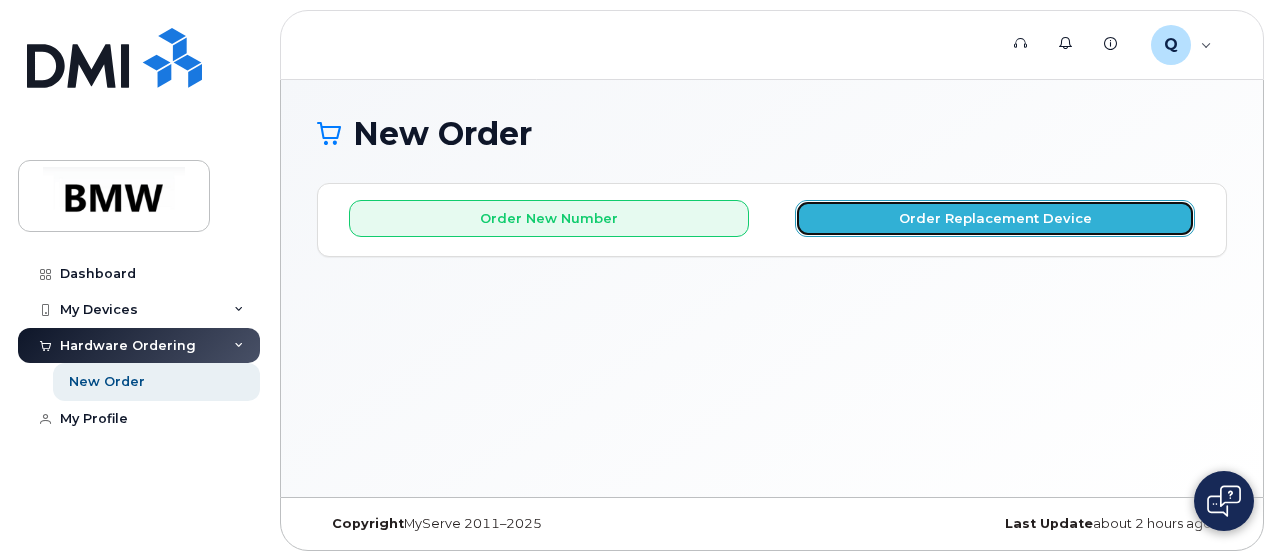 click on "Order Replacement Device" 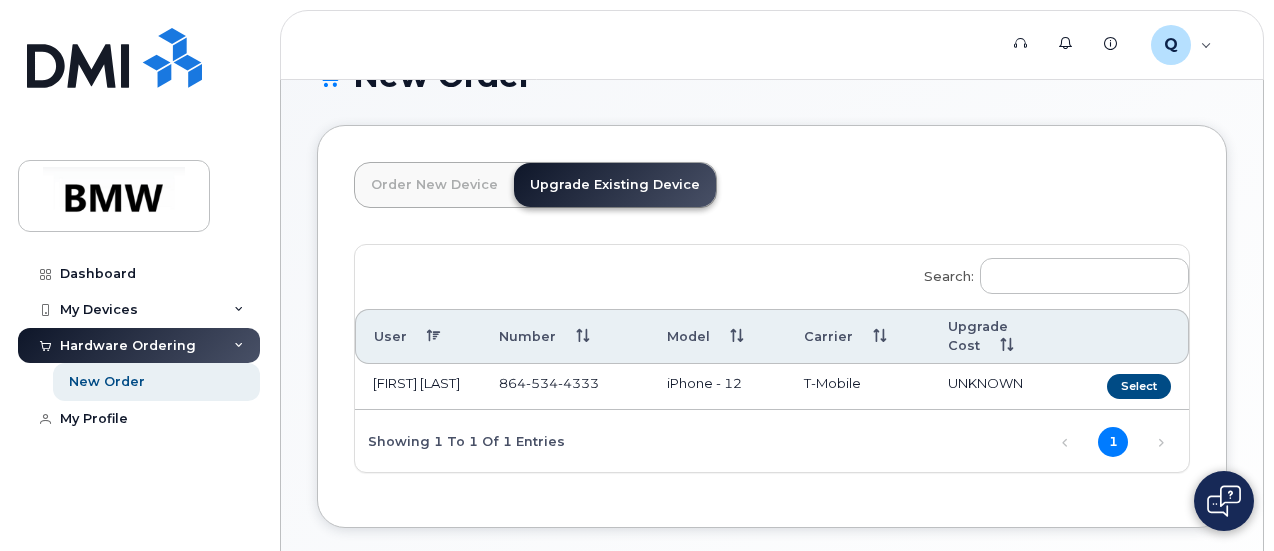 scroll, scrollTop: 0, scrollLeft: 0, axis: both 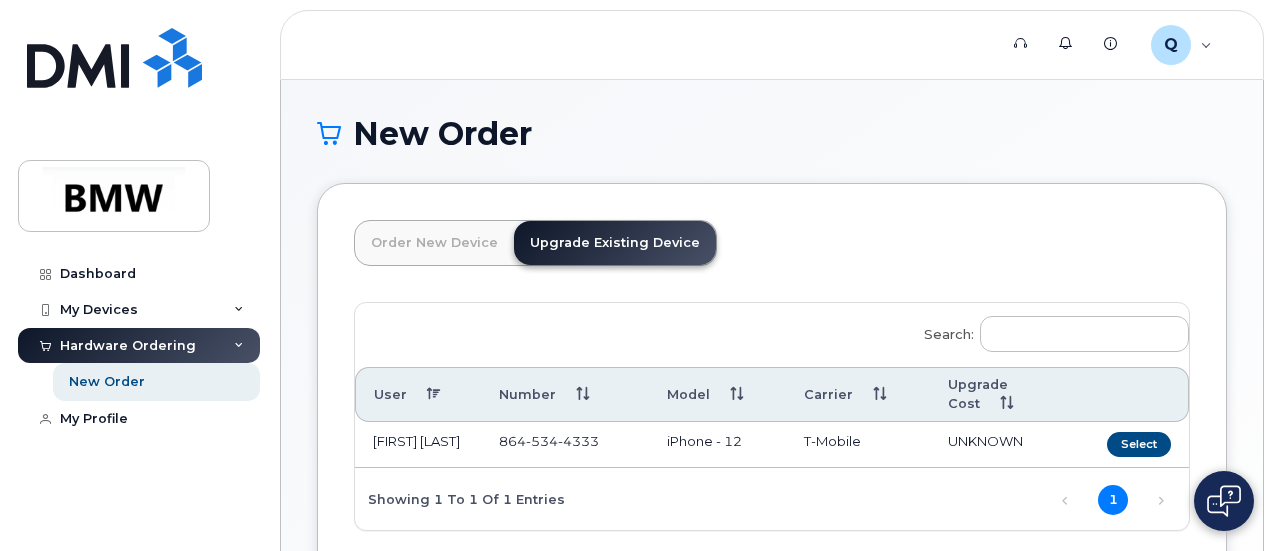 click on "Upgrade Existing Device" 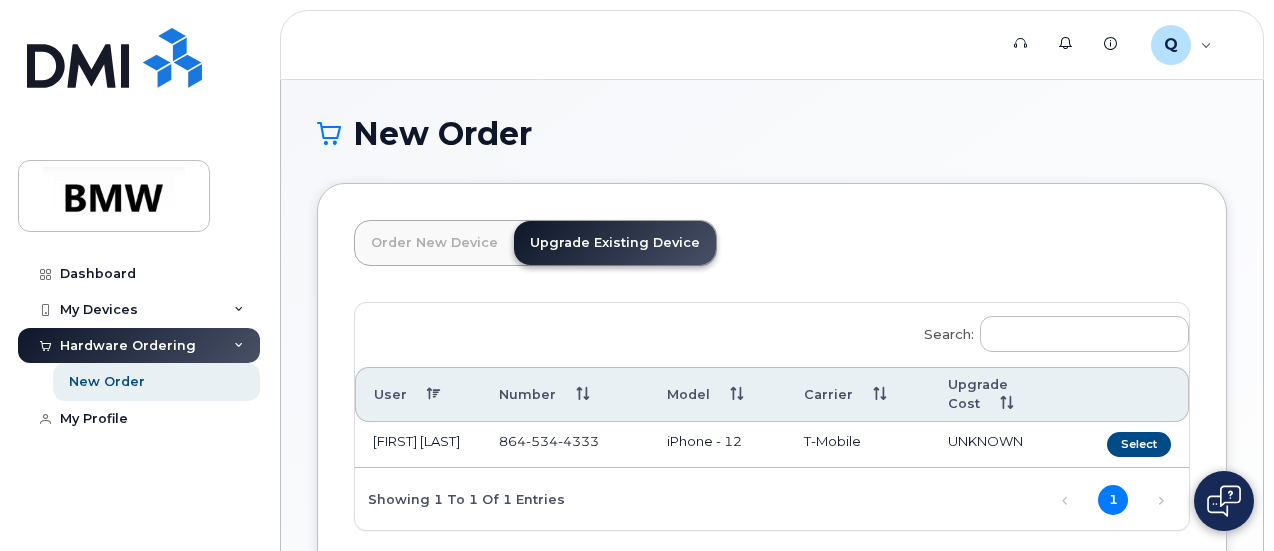 click on "Order New Device" 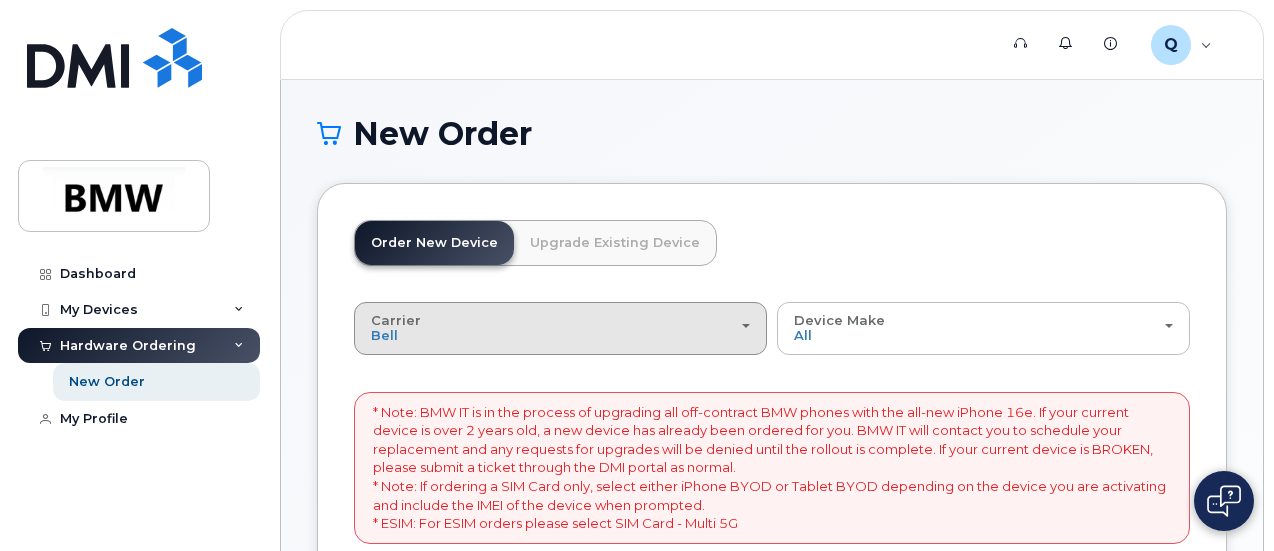 click on "Carrier
Bell
T-Mobile" 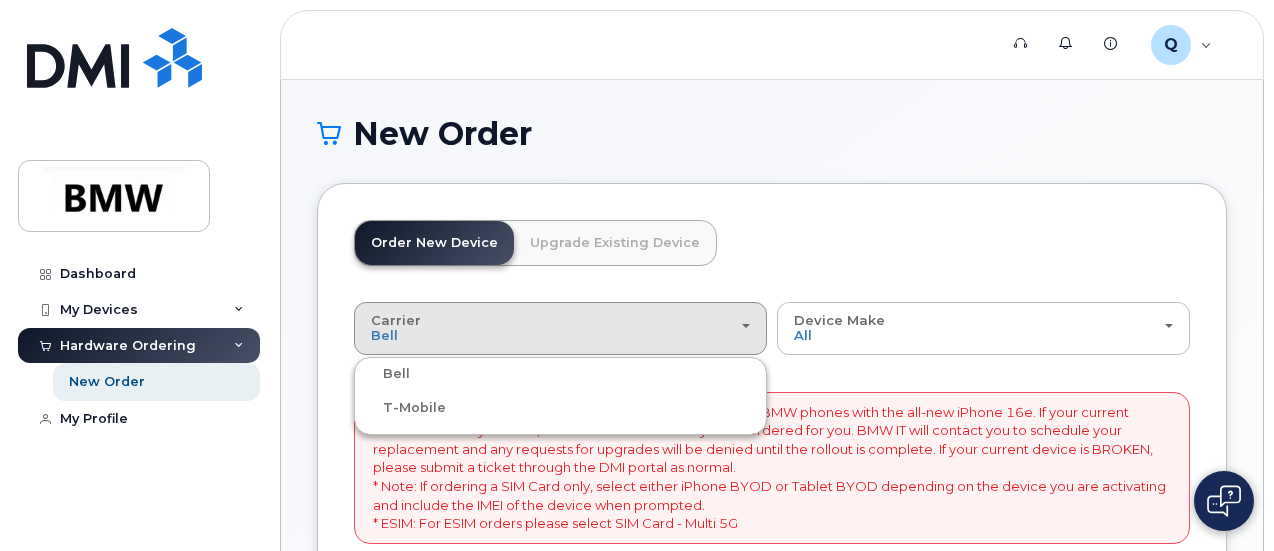 click on "T-Mobile" 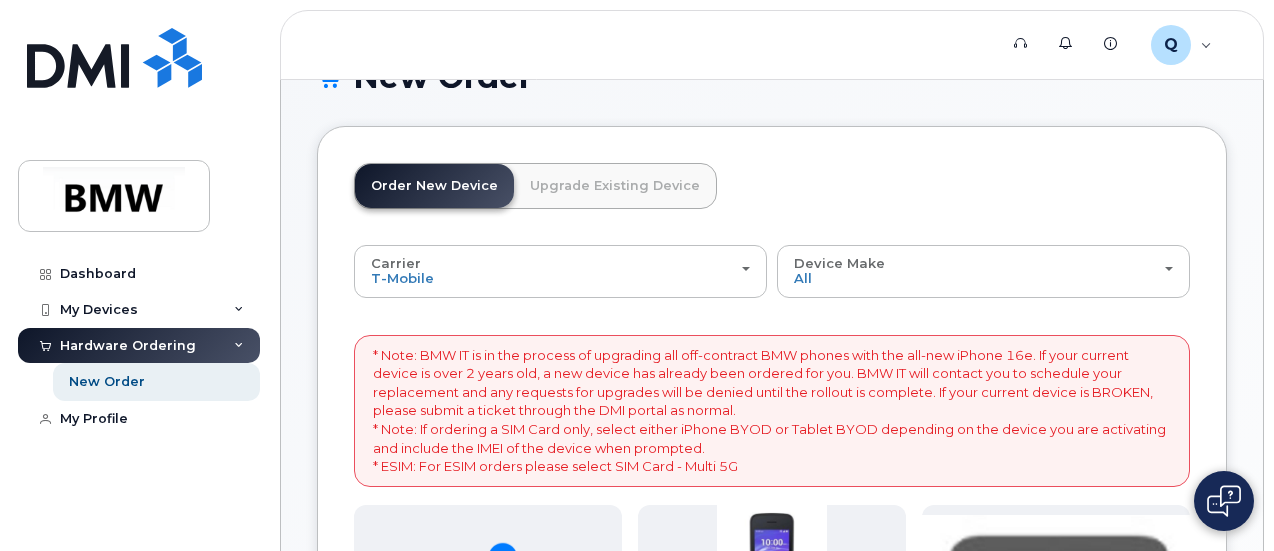 scroll, scrollTop: 0, scrollLeft: 0, axis: both 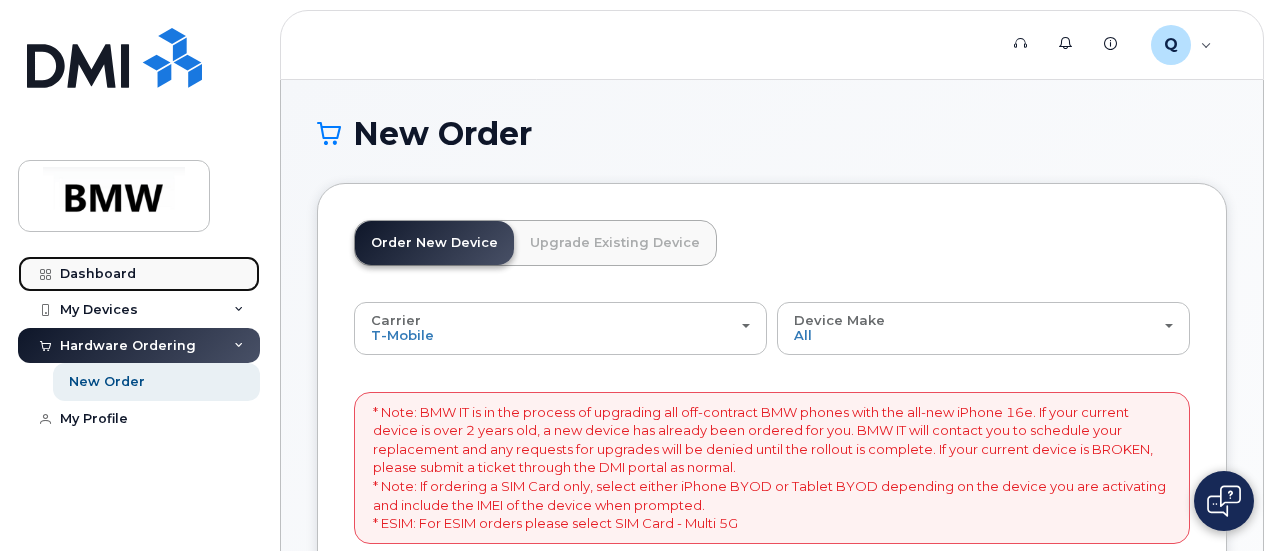 click on "Dashboard" 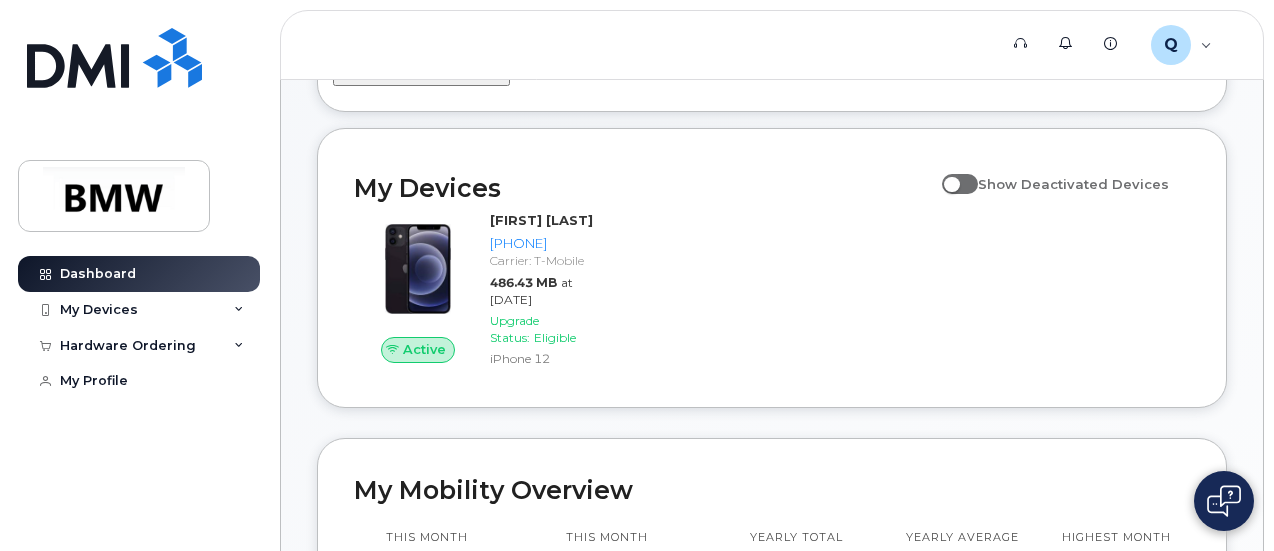 scroll, scrollTop: 161, scrollLeft: 0, axis: vertical 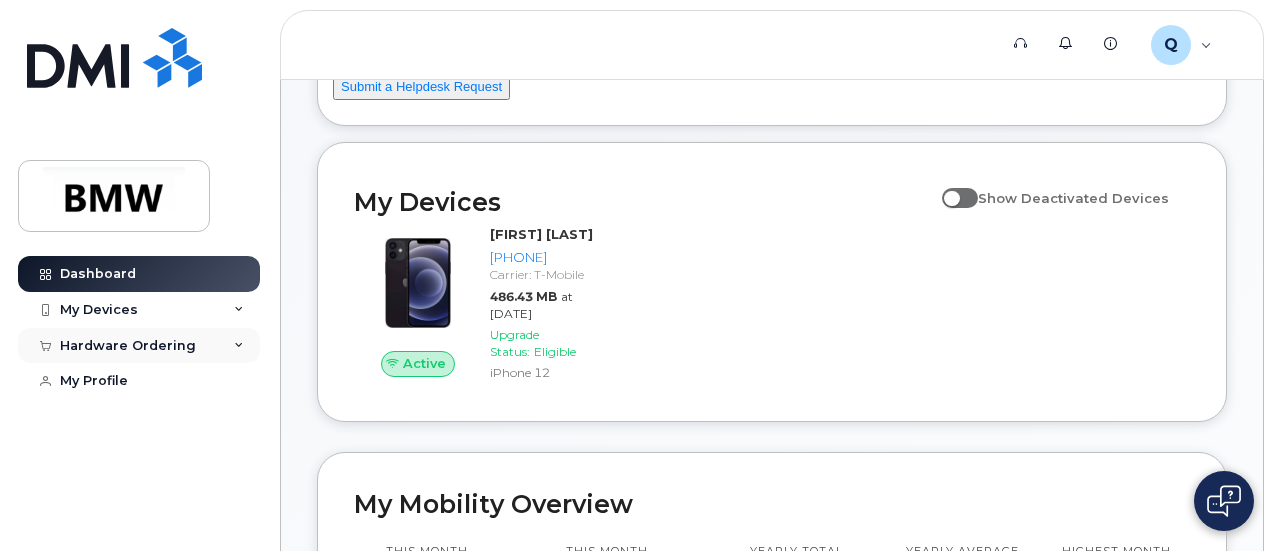 click on "Hardware Ordering" 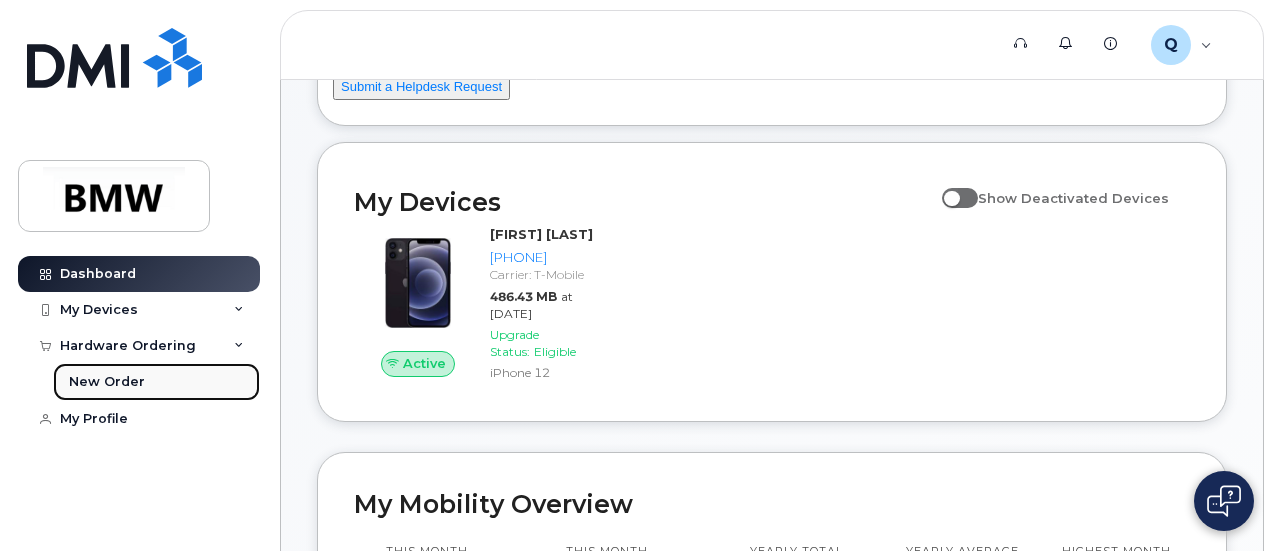 click on "New Order" 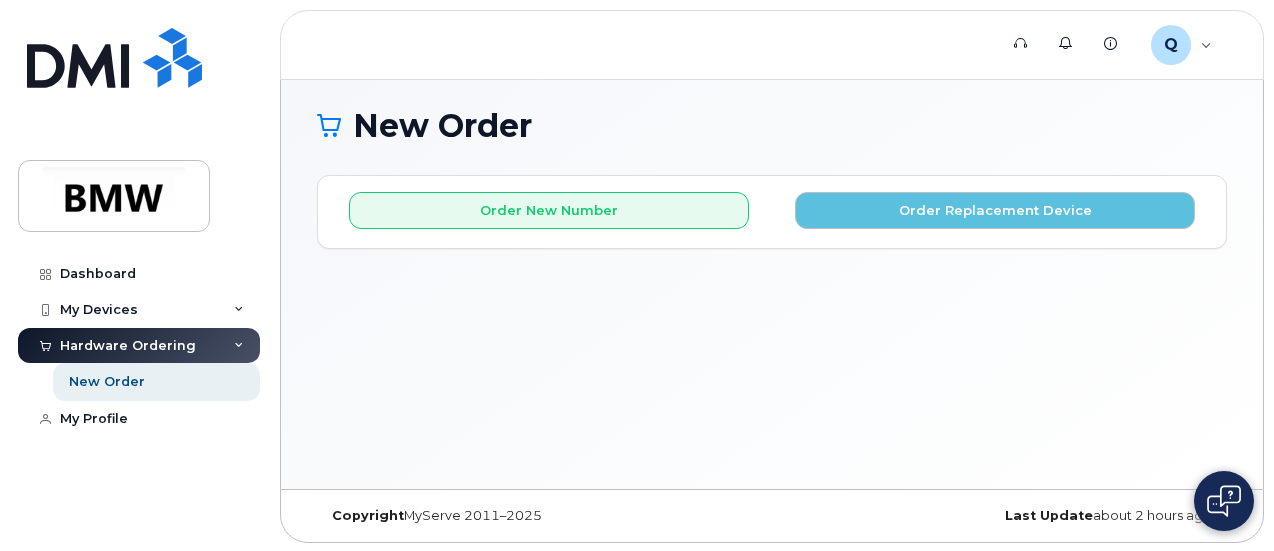 scroll, scrollTop: 9, scrollLeft: 0, axis: vertical 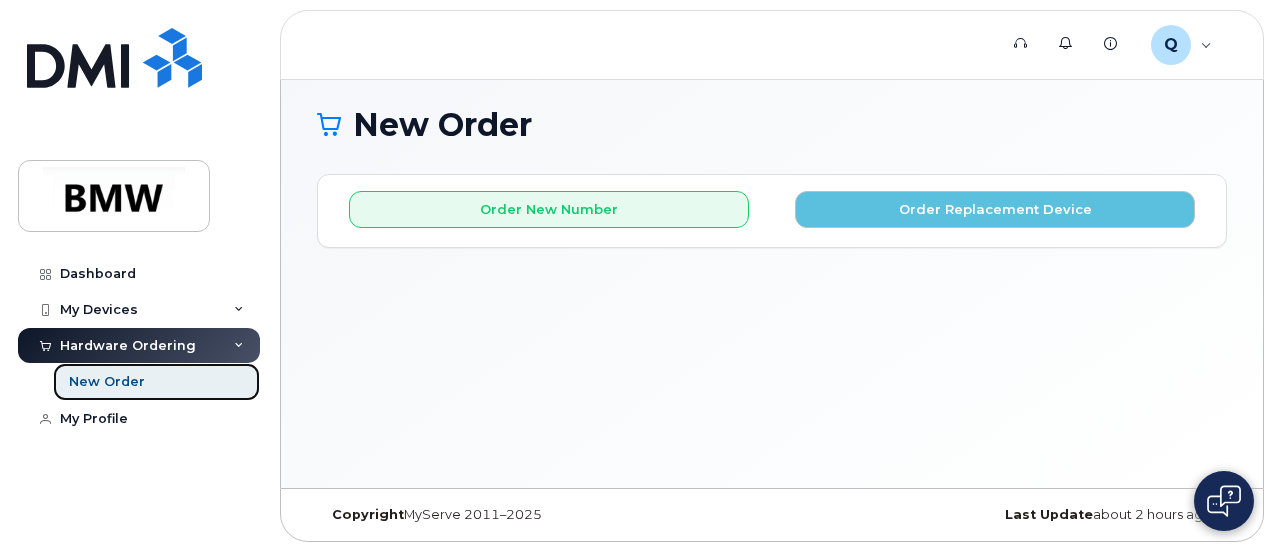 click on "New Order" 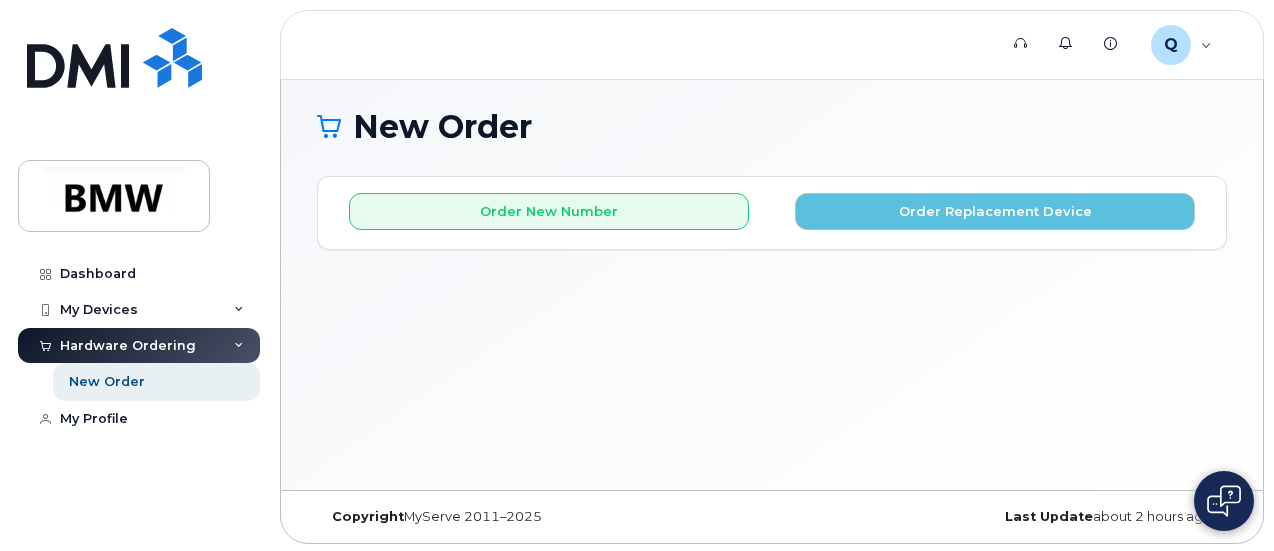 scroll, scrollTop: 9, scrollLeft: 0, axis: vertical 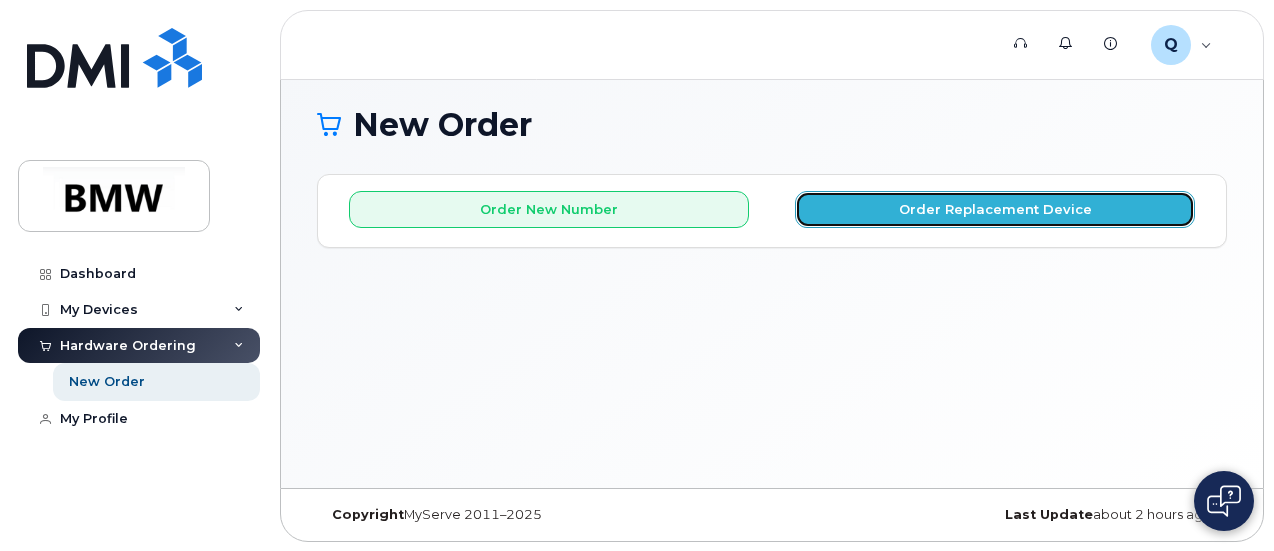 click on "Order Replacement Device" 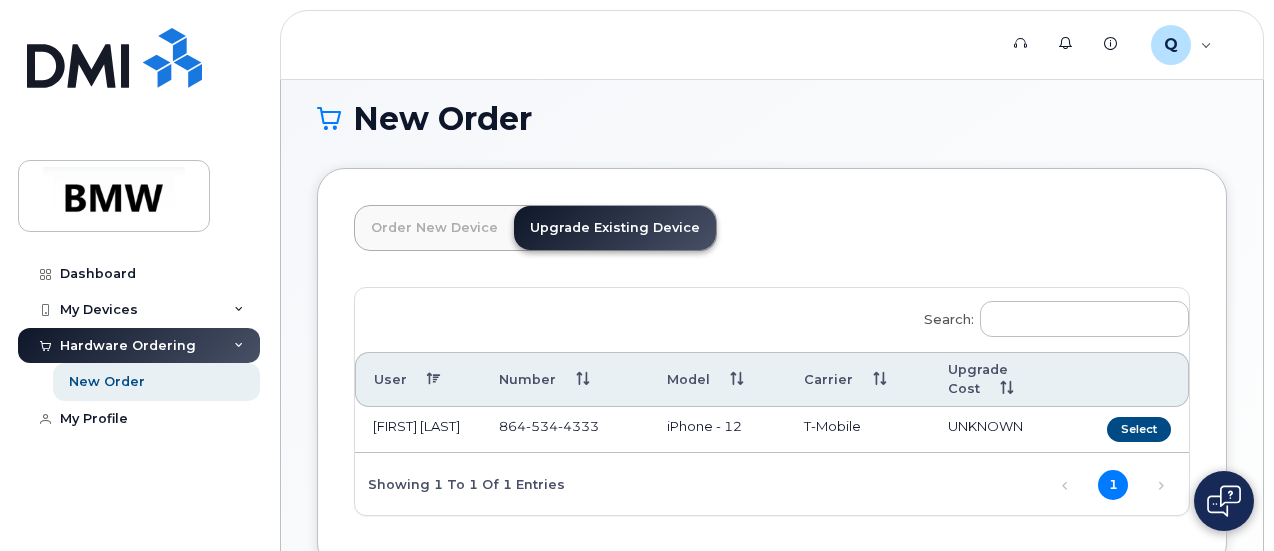 scroll, scrollTop: 0, scrollLeft: 0, axis: both 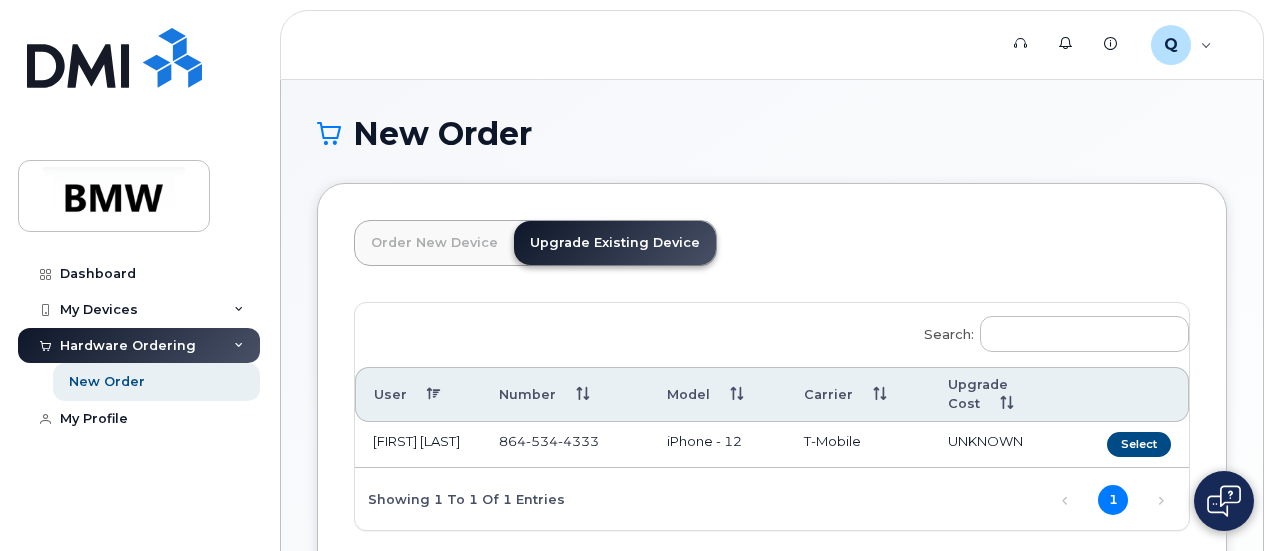 click on "Upgrade Existing Device" 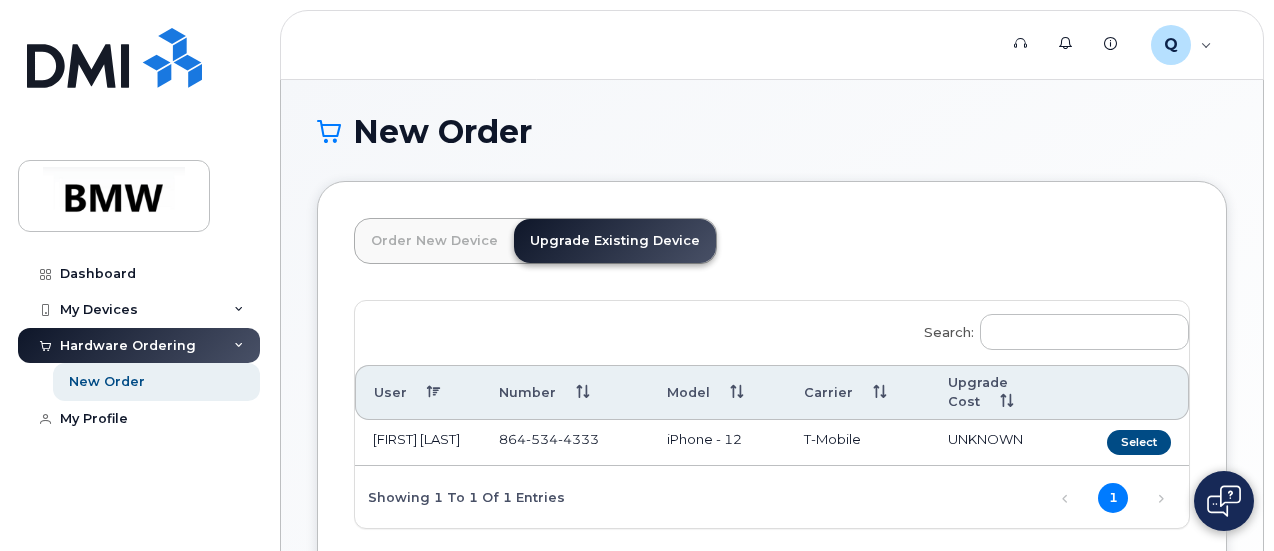 scroll, scrollTop: 0, scrollLeft: 0, axis: both 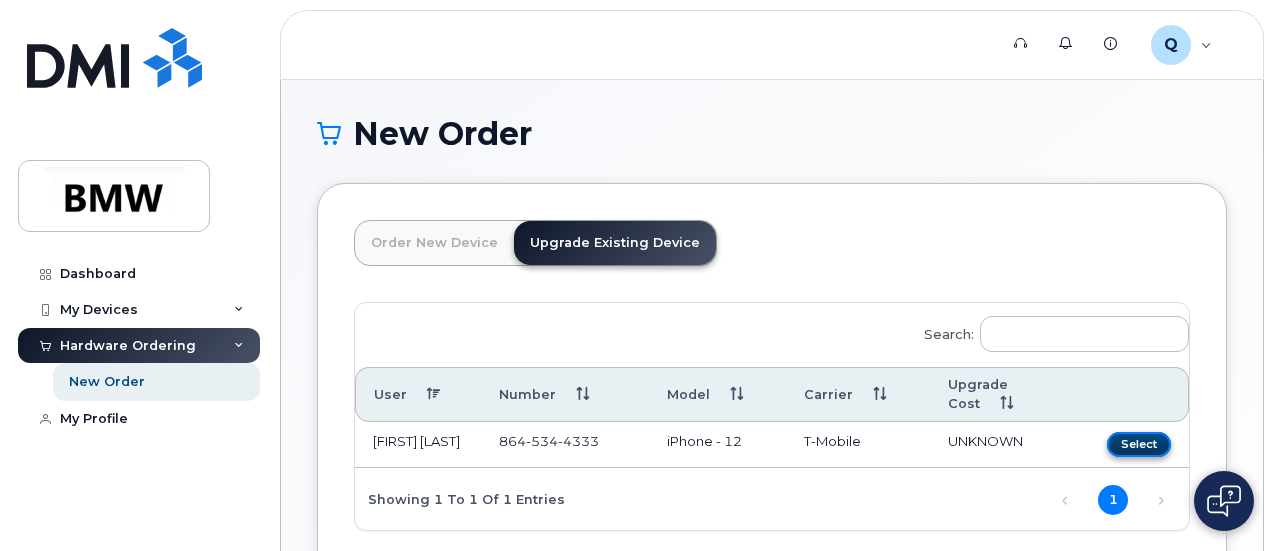 click on "Select" 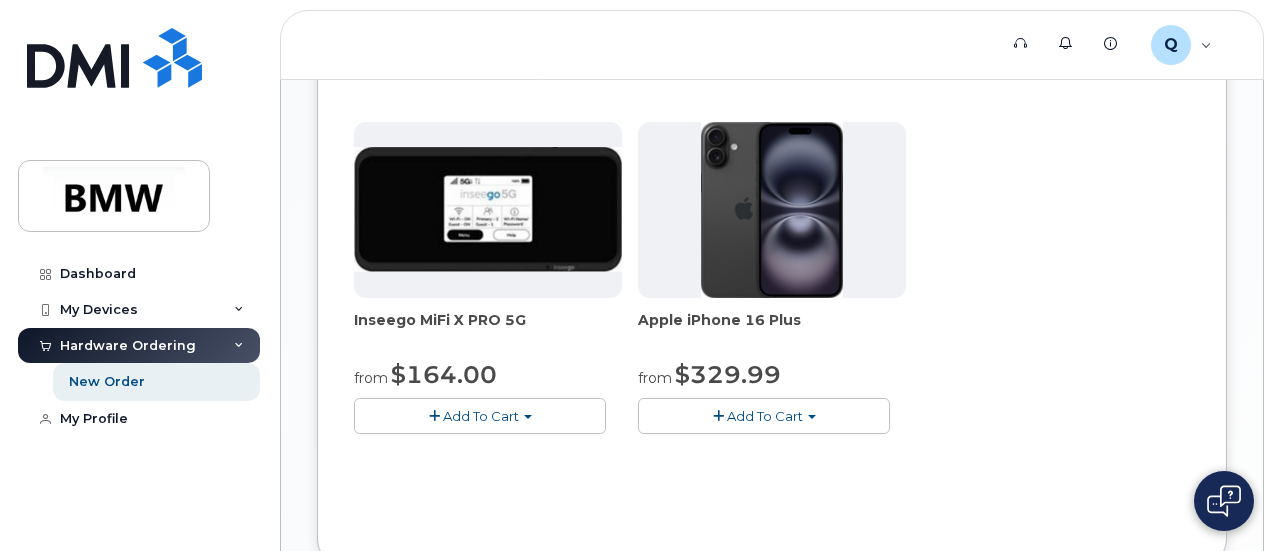 scroll, scrollTop: 900, scrollLeft: 0, axis: vertical 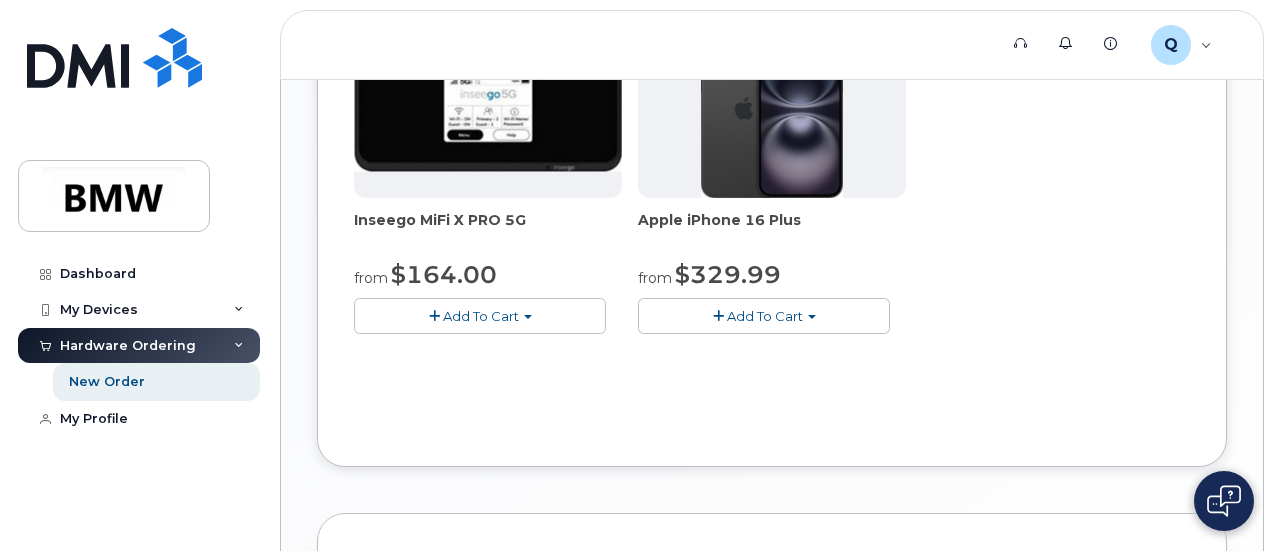 click on "Add To Cart" 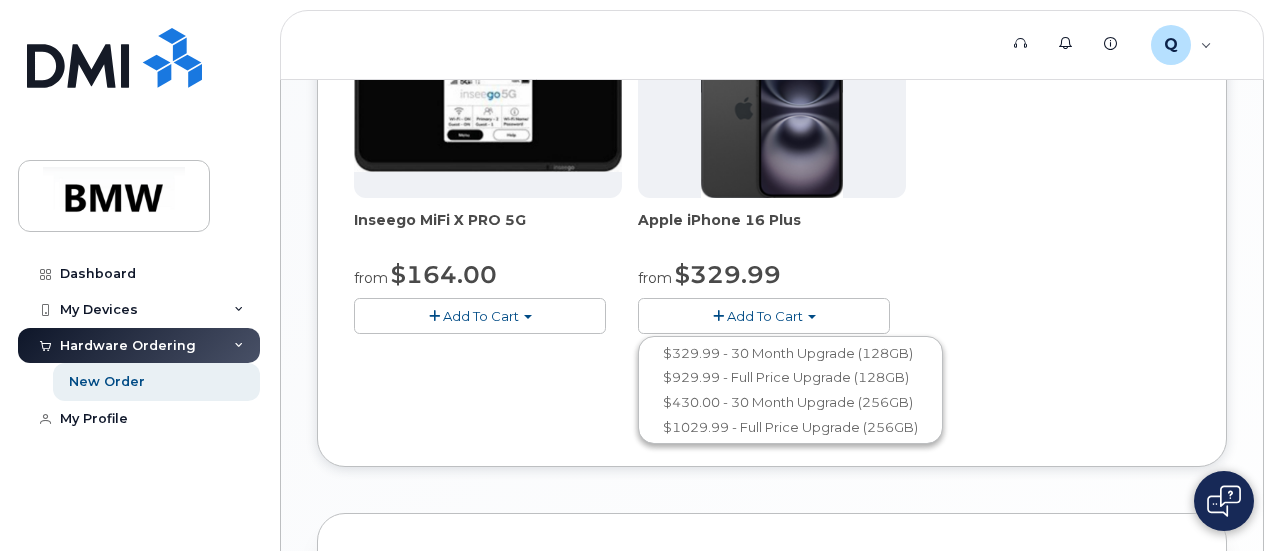 click on "Add To Cart" 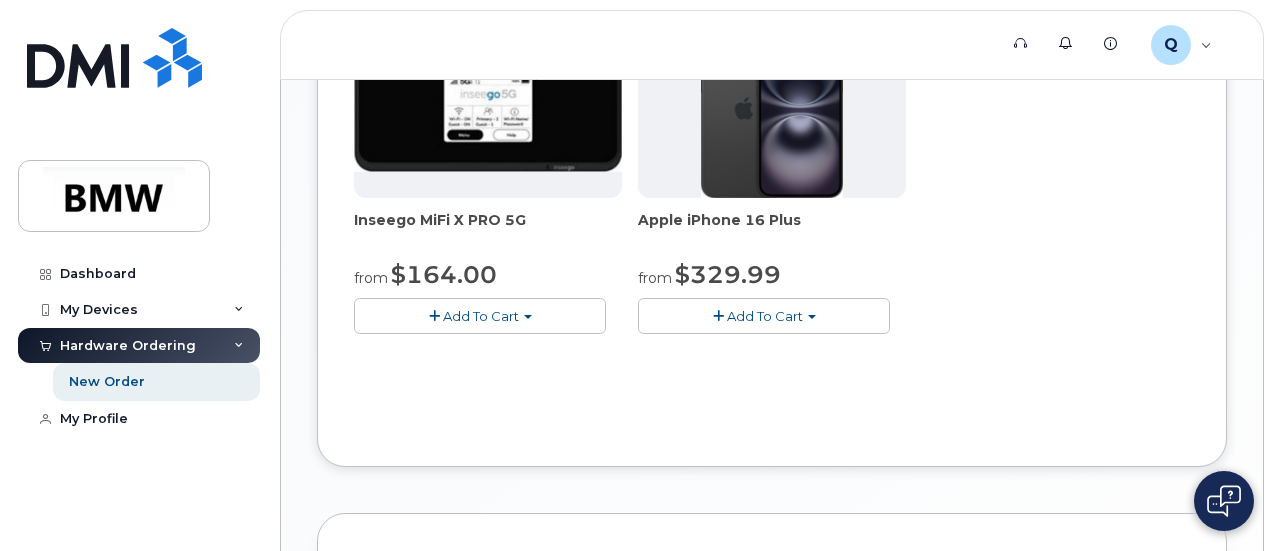 click on "Add To Cart" 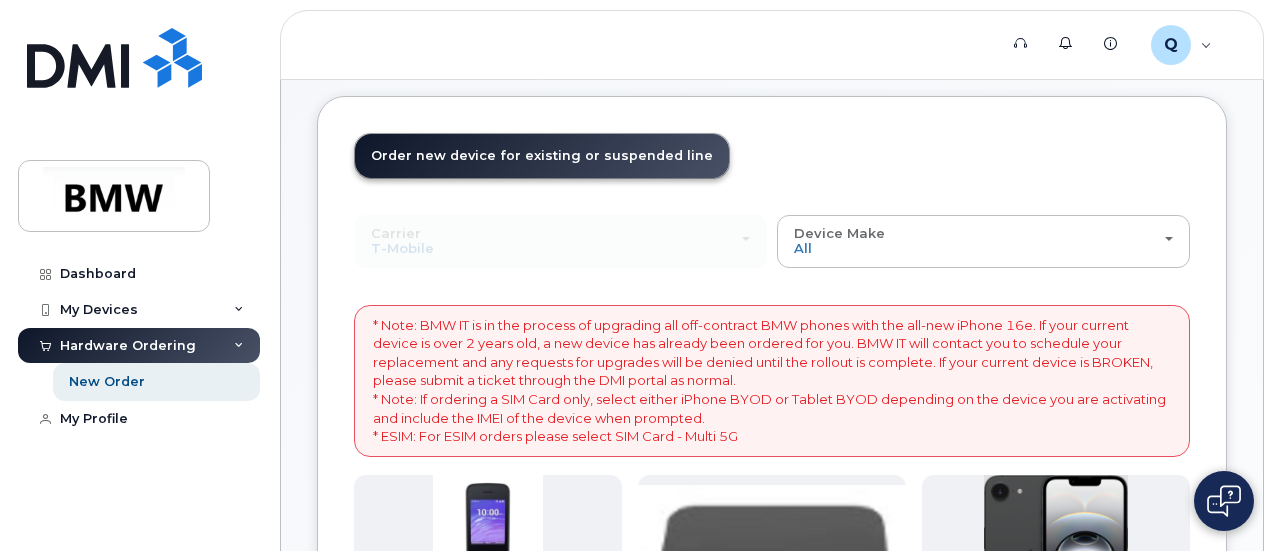 scroll, scrollTop: 0, scrollLeft: 0, axis: both 